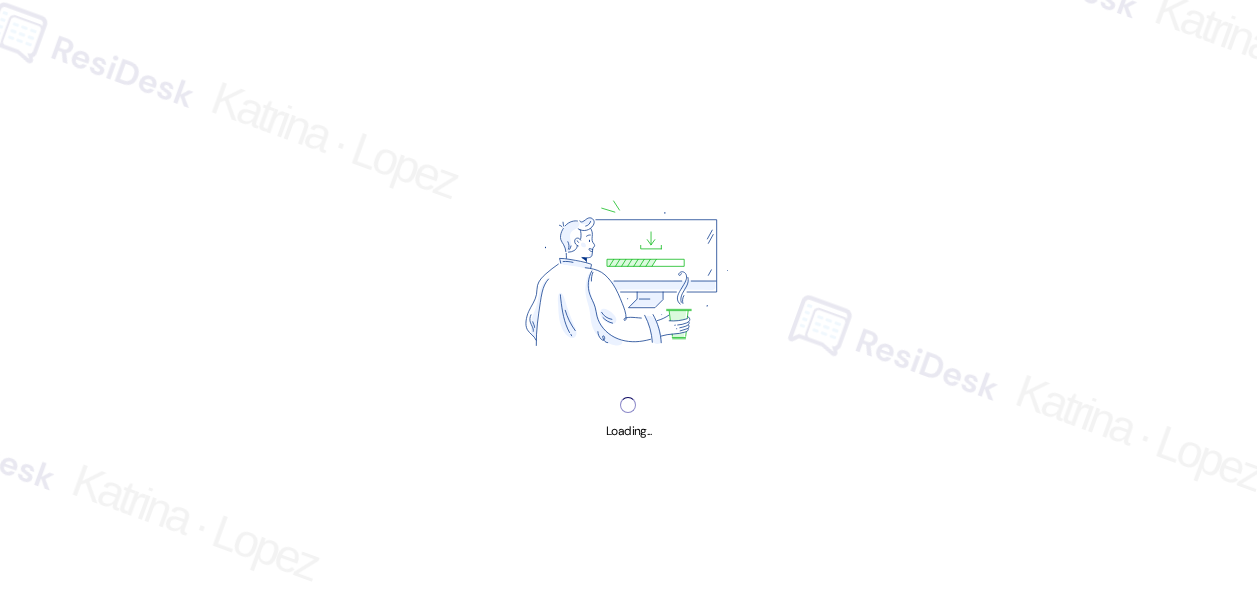 scroll, scrollTop: 0, scrollLeft: 0, axis: both 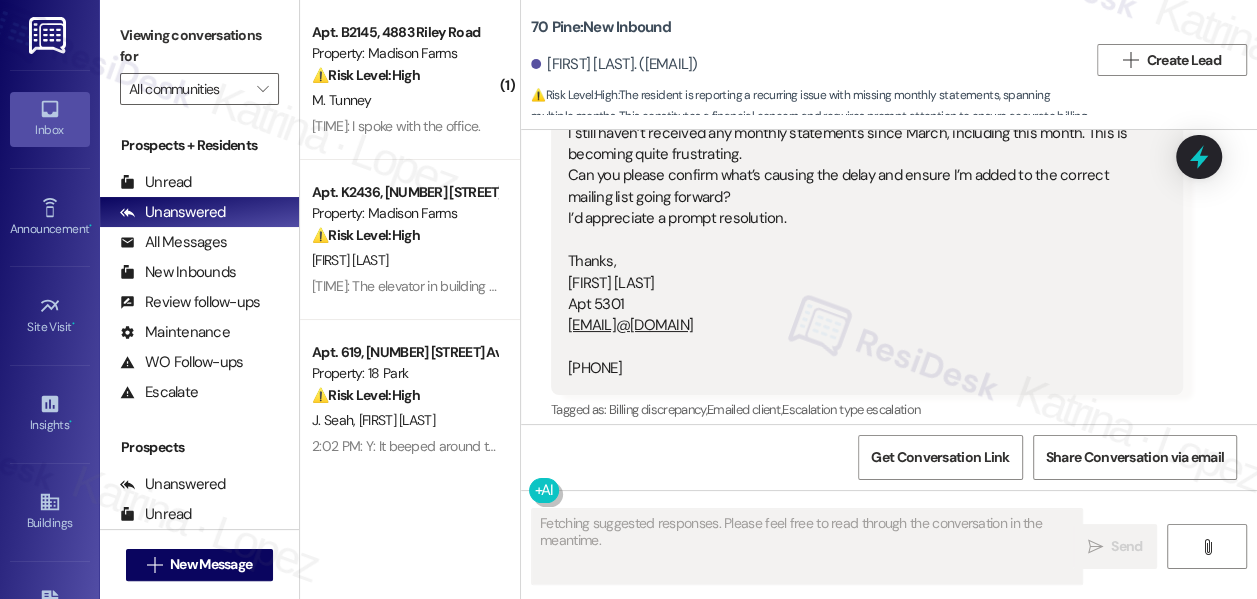 click on "Hide Suggestions" at bounding box center [911, 450] 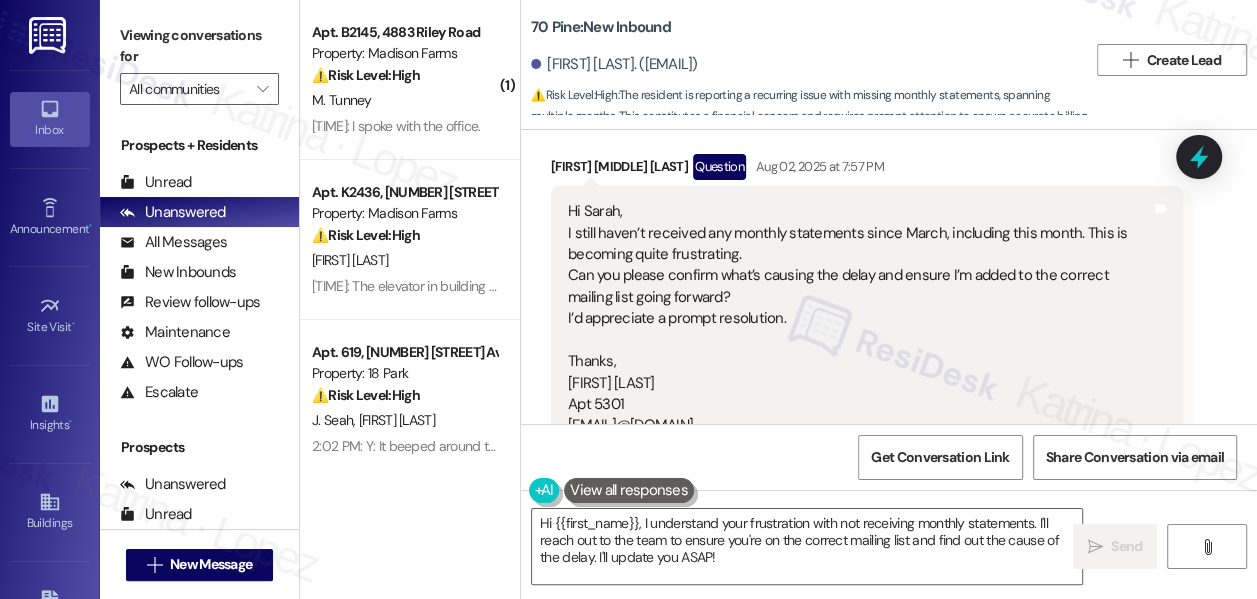 scroll, scrollTop: 10639, scrollLeft: 0, axis: vertical 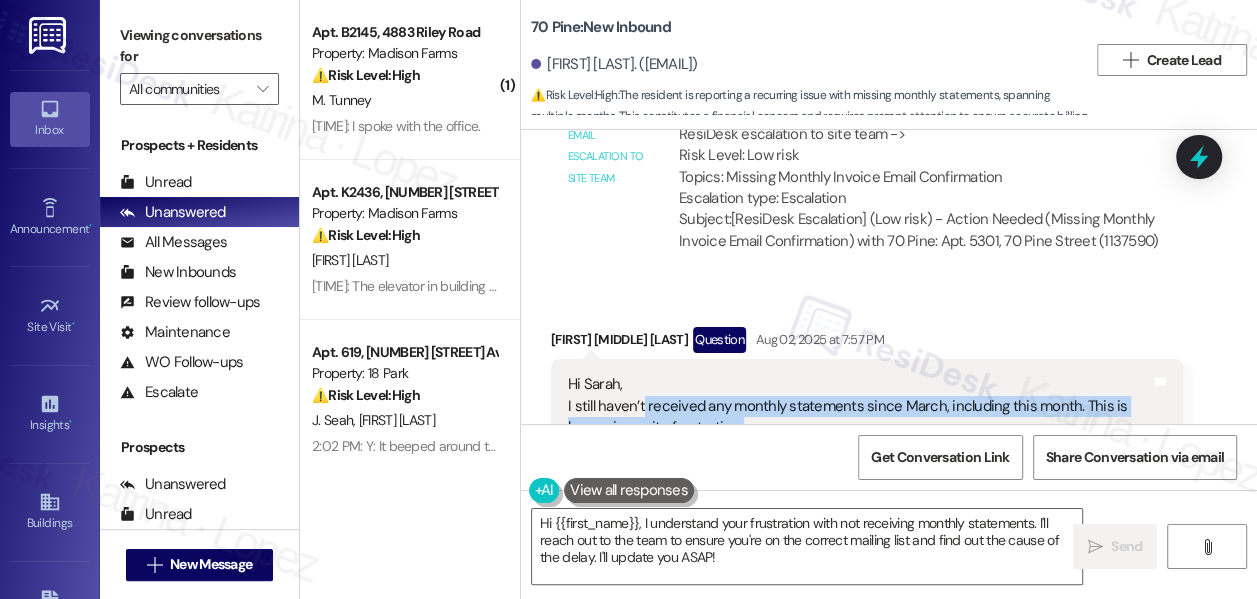 drag, startPoint x: 641, startPoint y: 271, endPoint x: 736, endPoint y: 335, distance: 114.546936 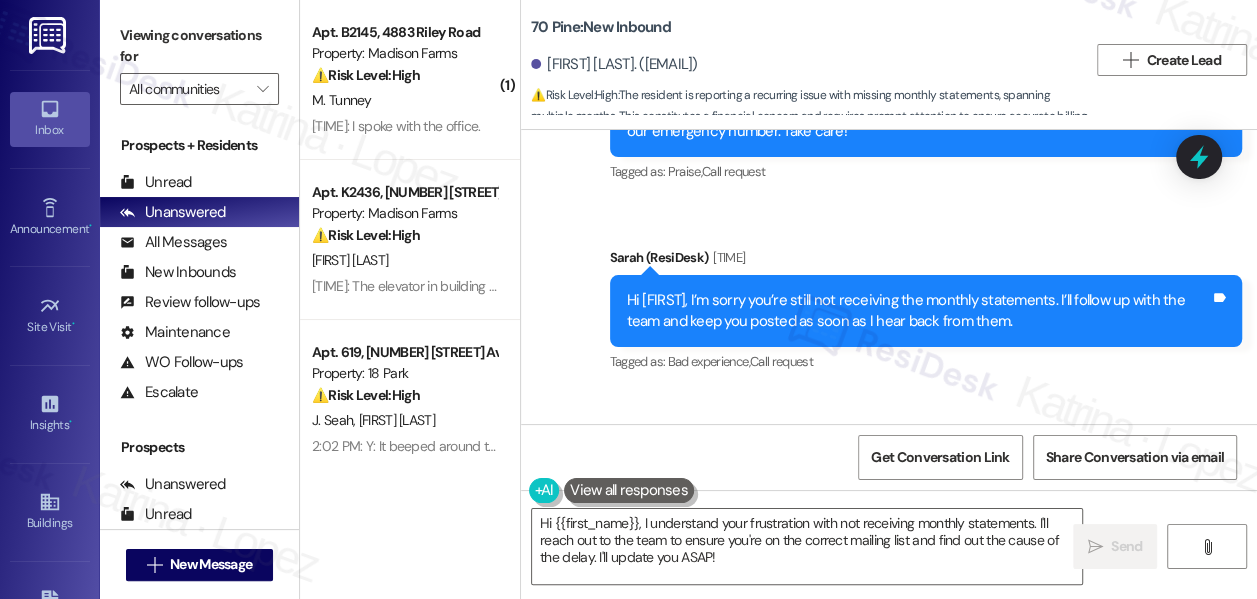 scroll, scrollTop: 11502, scrollLeft: 0, axis: vertical 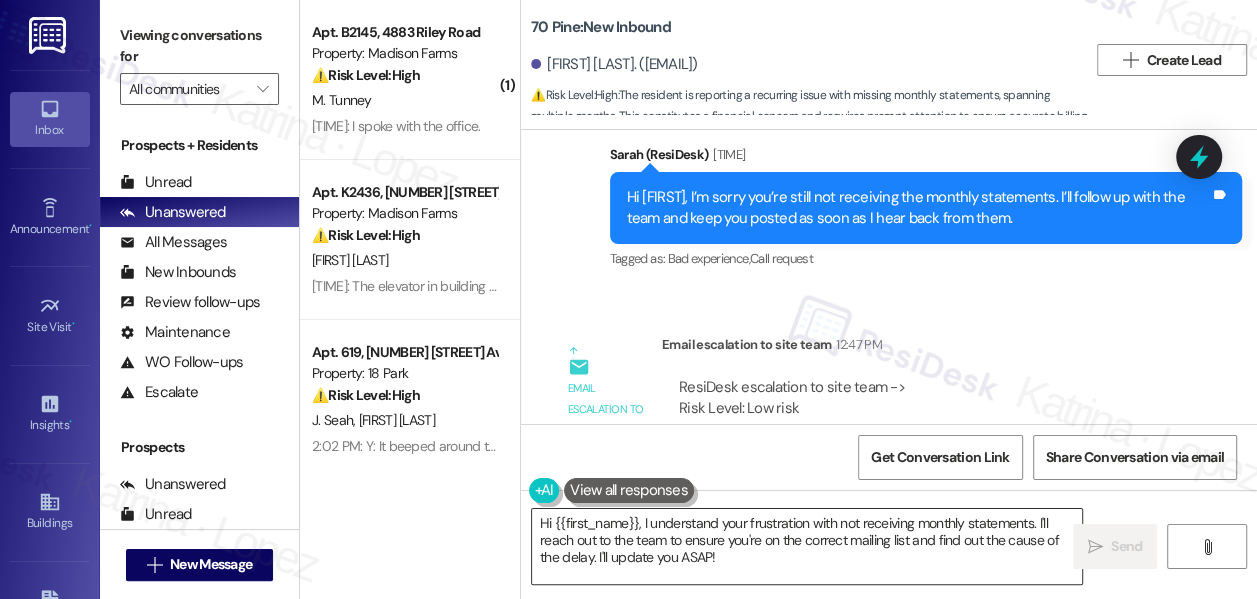 click on "Hi {{first_name}}, I understand your frustration with not receiving monthly statements. I'll reach out to the team to ensure you're on the correct mailing list and find out the cause of the delay. I'll update you ASAP!" at bounding box center (807, 546) 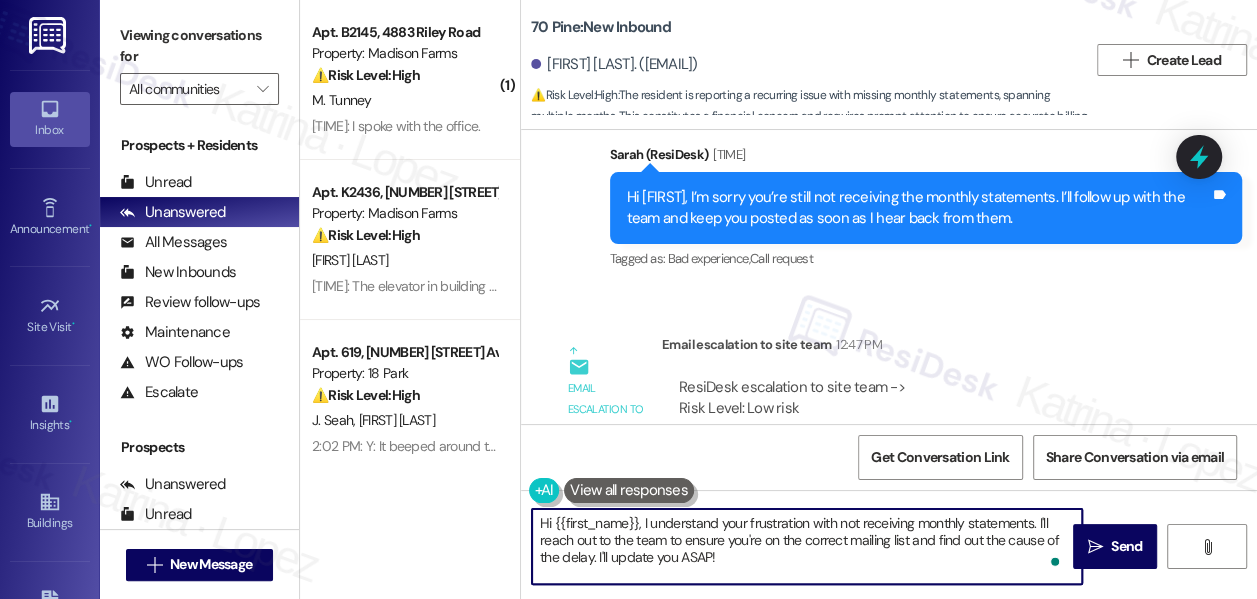 drag, startPoint x: 662, startPoint y: 544, endPoint x: 642, endPoint y: 527, distance: 26.24881 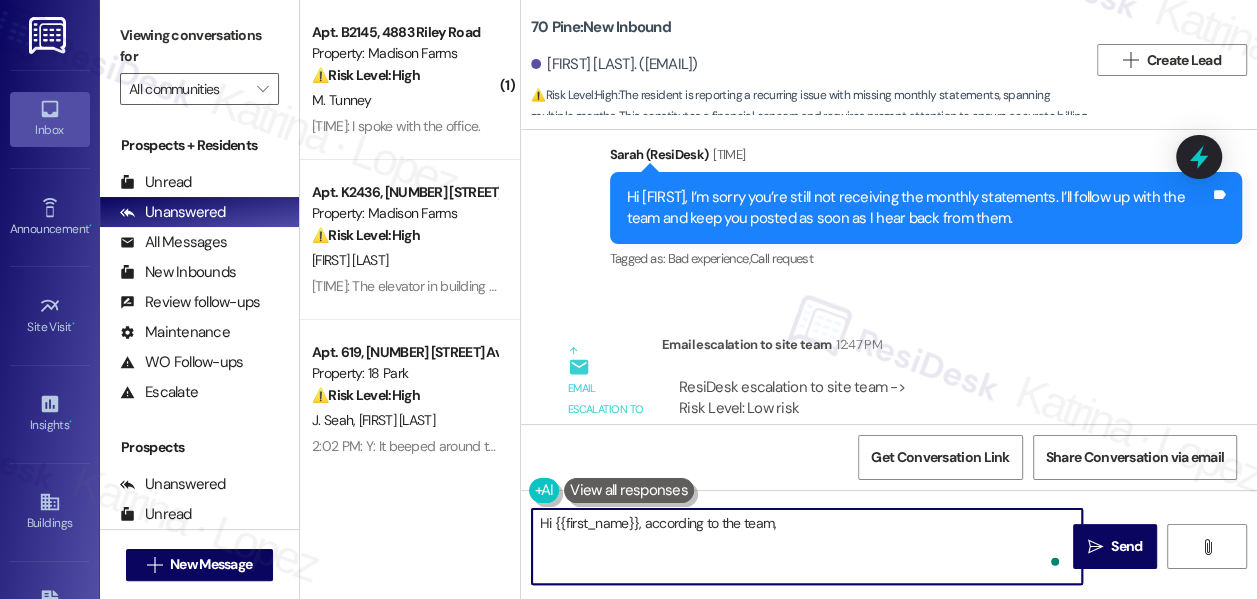 paste on "Resident's email is correct in our system. They can check their ClickPay profile to ensure that the email is accurate there as well, as the invoices are generated through that system." 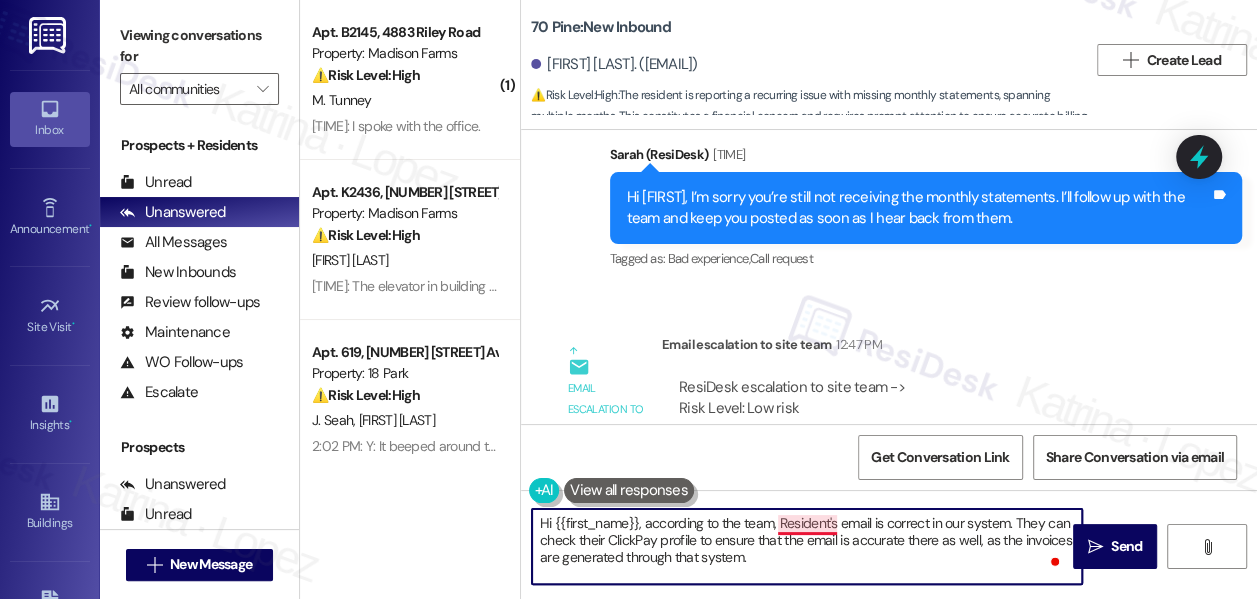 drag, startPoint x: 834, startPoint y: 521, endPoint x: 778, endPoint y: 524, distance: 56.0803 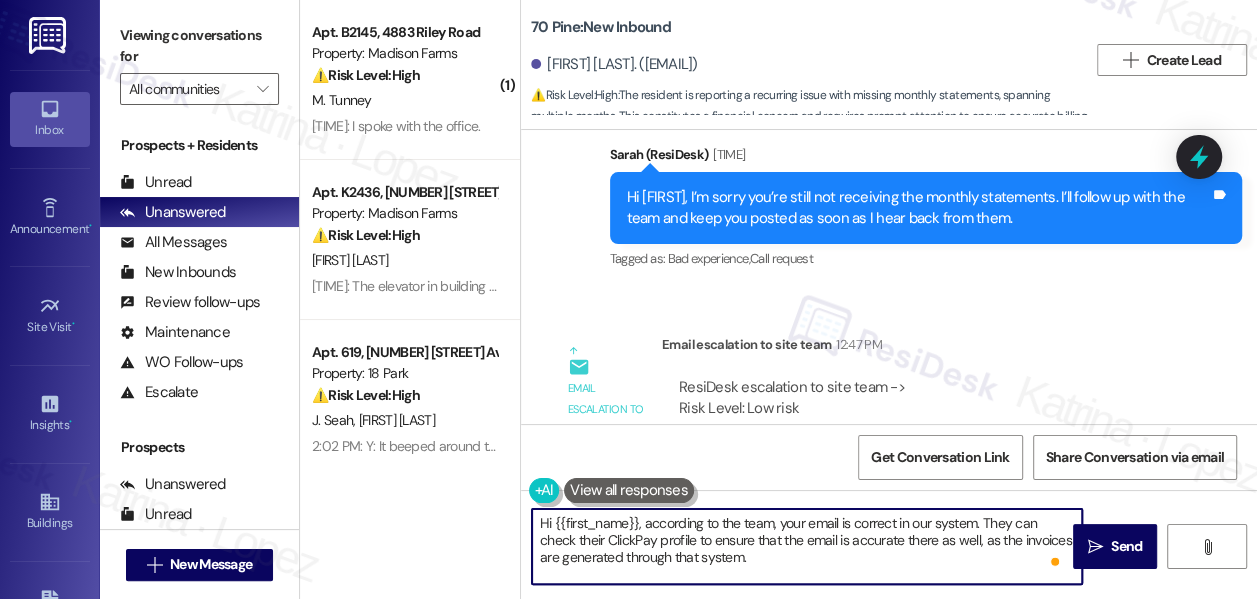 click on "Hi {{first_name}}, according to the team, your email is correct in our system. They can check their ClickPay profile to ensure that the email is accurate there as well, as the invoices are generated through that system." at bounding box center [807, 546] 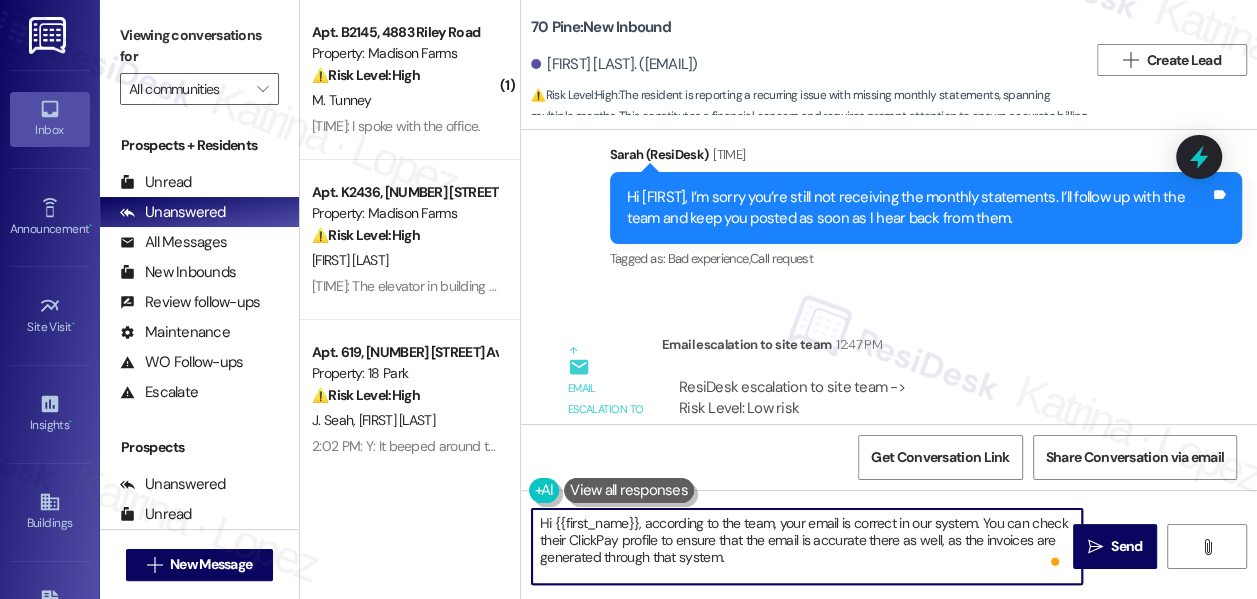 click on "Hi {{first_name}}, according to the team, your email is correct in our system. You can check their ClickPay profile to ensure that the email is accurate there as well, as the invoices are generated through that system." at bounding box center [807, 546] 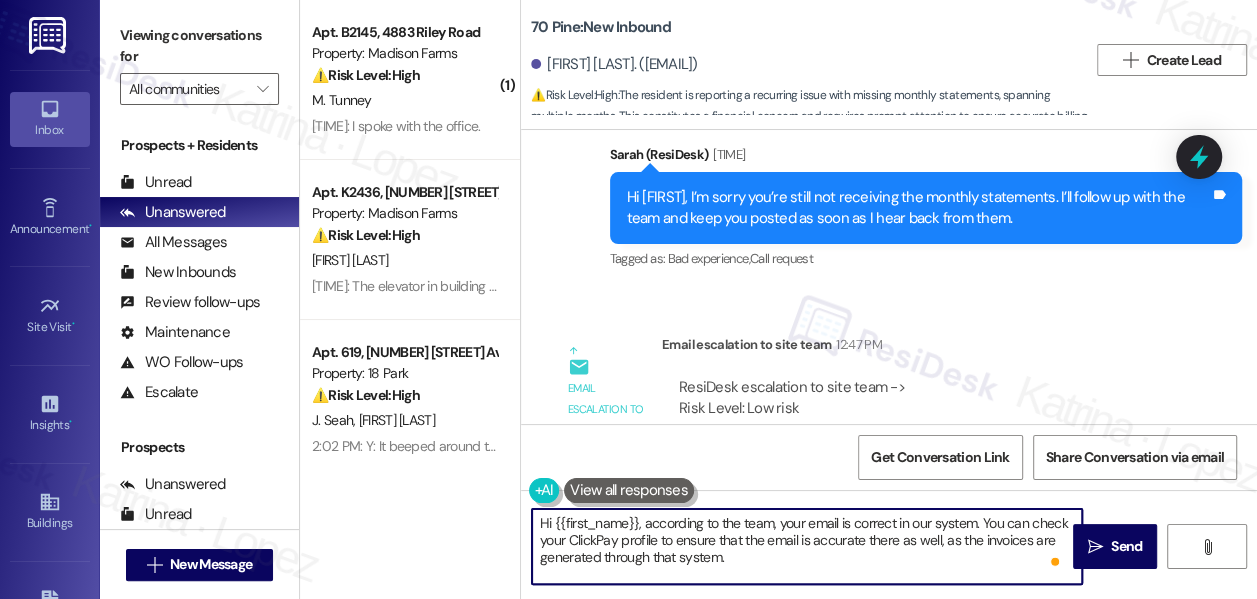 click on "Hi {{first_name}}, according to the team, your email is correct in our system. You can check your ClickPay profile to ensure that the email is accurate there as well, as the invoices are generated through that system." at bounding box center [807, 546] 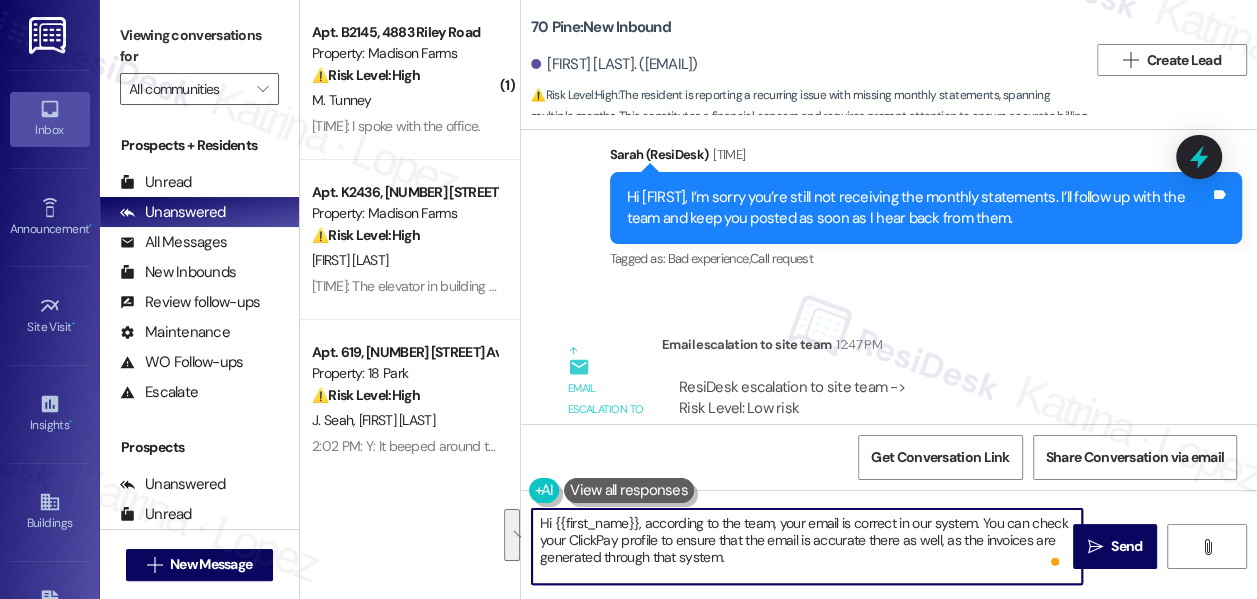 click on "Hi {{first_name}}, according to the team, your email is correct in our system. You can check your ClickPay profile to ensure that the email is accurate there as well, as the invoices are generated through that system." at bounding box center [807, 546] 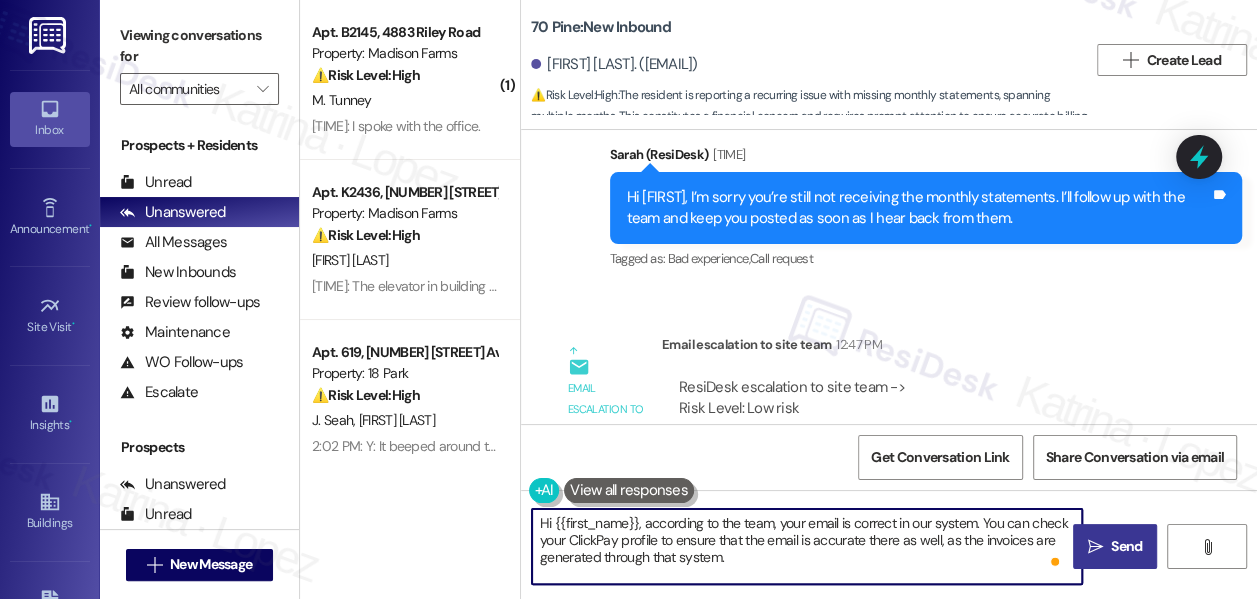 type on "Hi {{first_name}}, according to the team, your email is correct in our system. You can check your ClickPay profile to ensure that the email is accurate there as well, as the invoices are generated through that system." 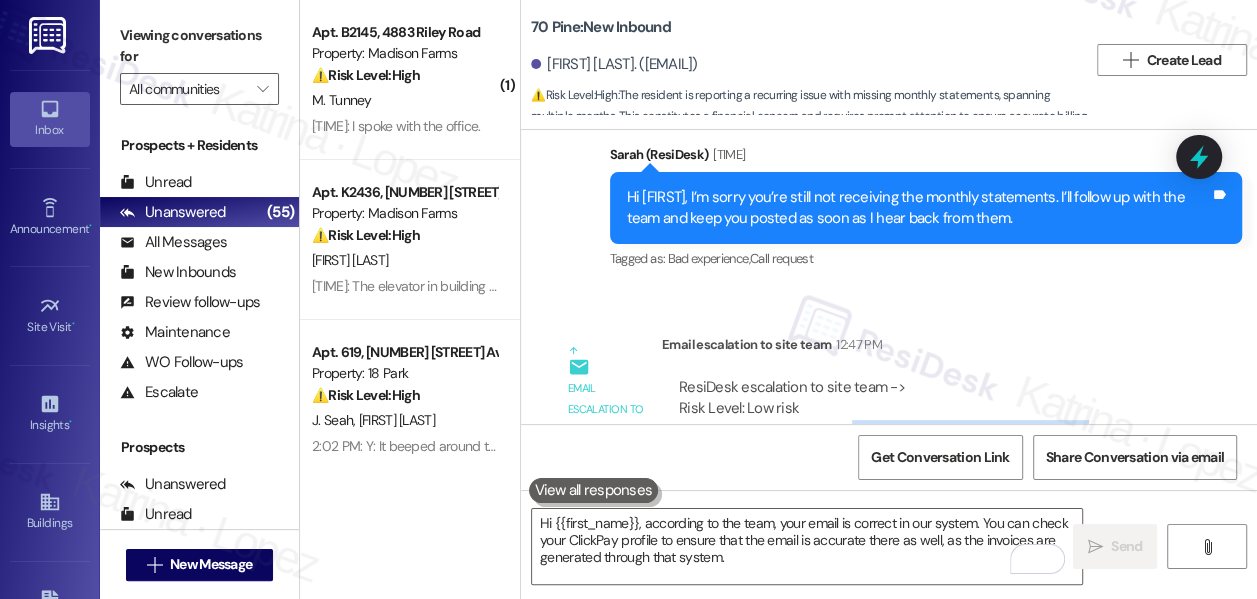 drag, startPoint x: 848, startPoint y: 303, endPoint x: 932, endPoint y: 316, distance: 85 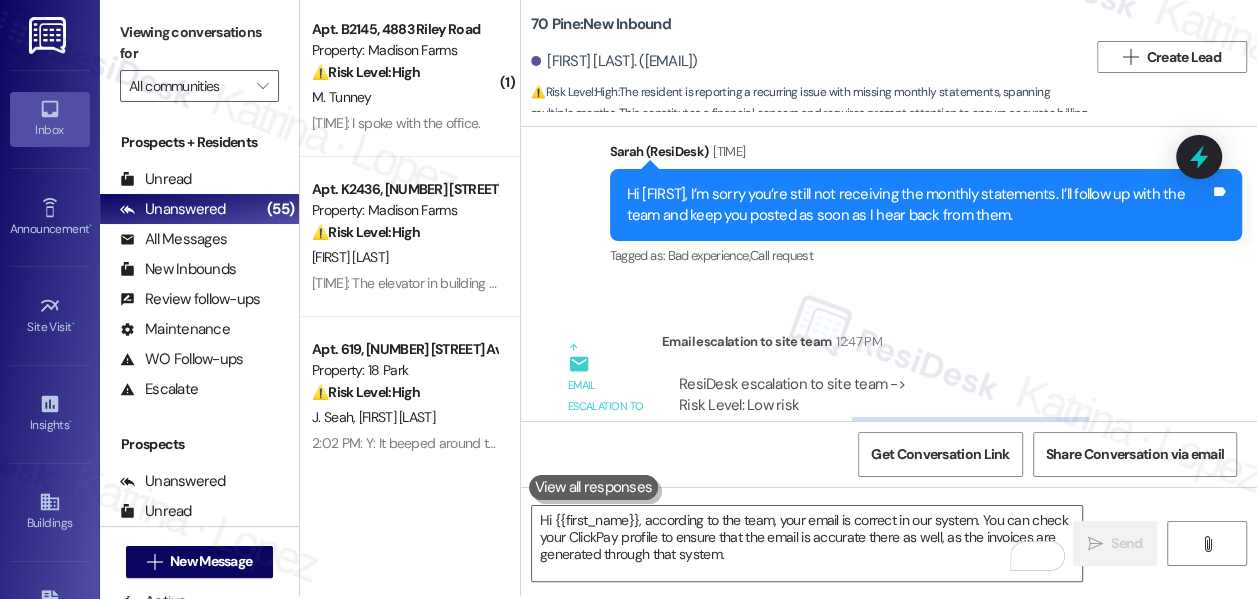 scroll, scrollTop: 5, scrollLeft: 0, axis: vertical 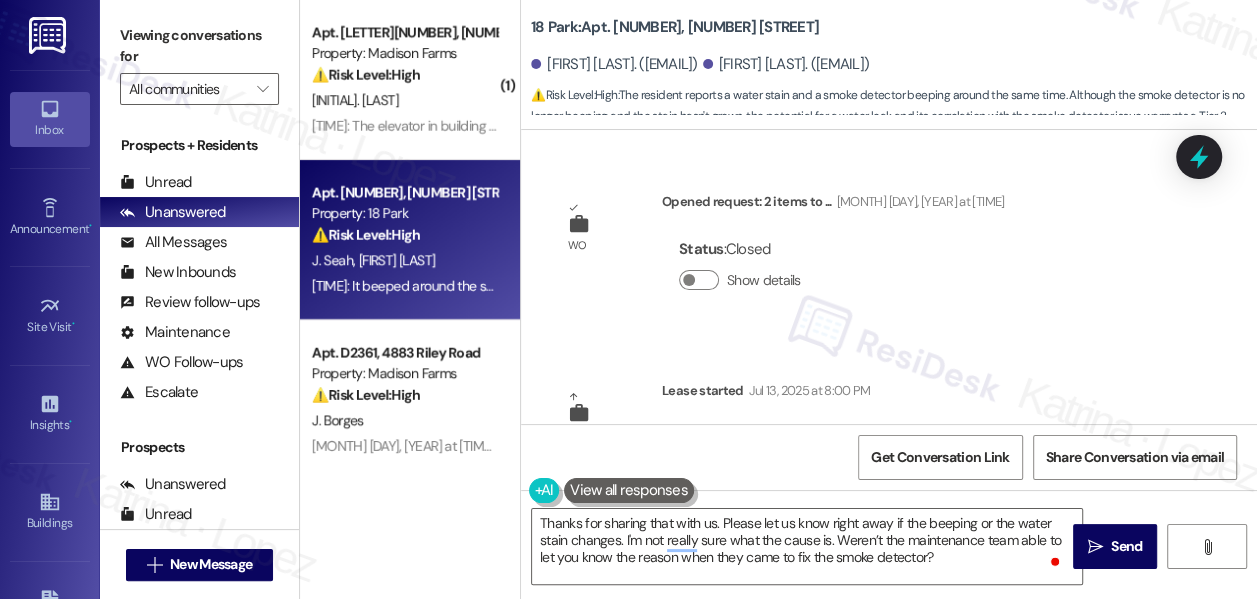 click on "It beeped around the same time that the water stain appeared. The stain has not grown and the smoke detector has not beeped. But it very well again if the stain grows. Is it an internal water pipe leak or HVAC issue?" at bounding box center [859, 3753] 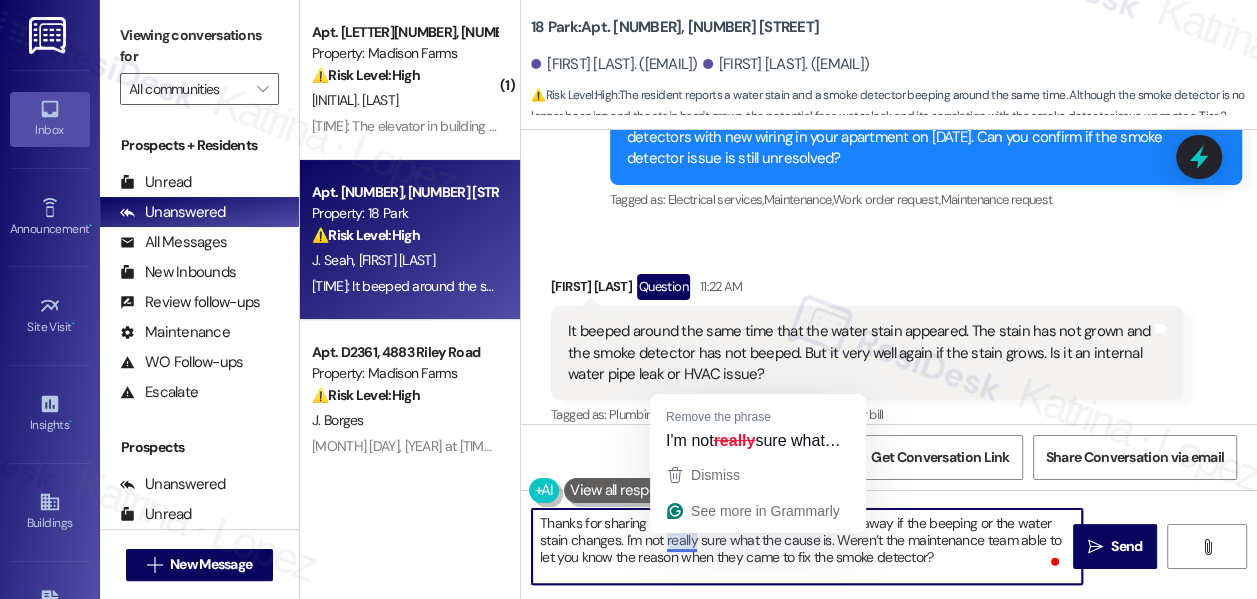 click on "Thanks for sharing that with us. Please let us know right away if the beeping or the water stain changes. I'm not really sure what the cause is. Weren’t the maintenance team able to let you know the reason when they came to fix the smoke detector?" at bounding box center (807, 546) 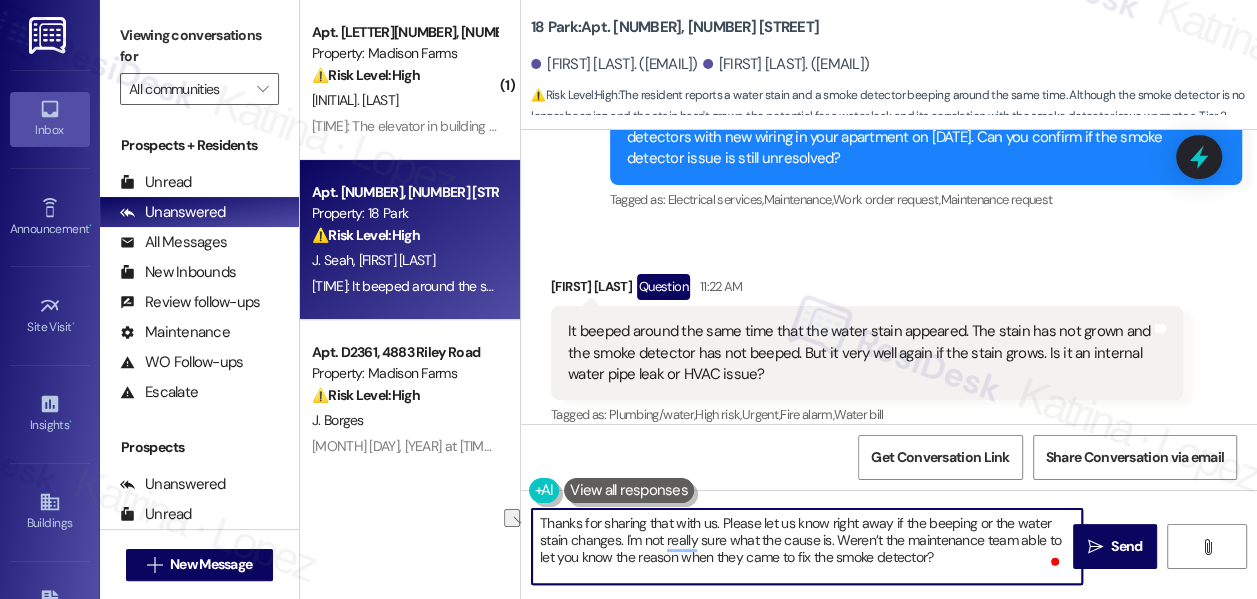 drag, startPoint x: 832, startPoint y: 538, endPoint x: 623, endPoint y: 534, distance: 209.03827 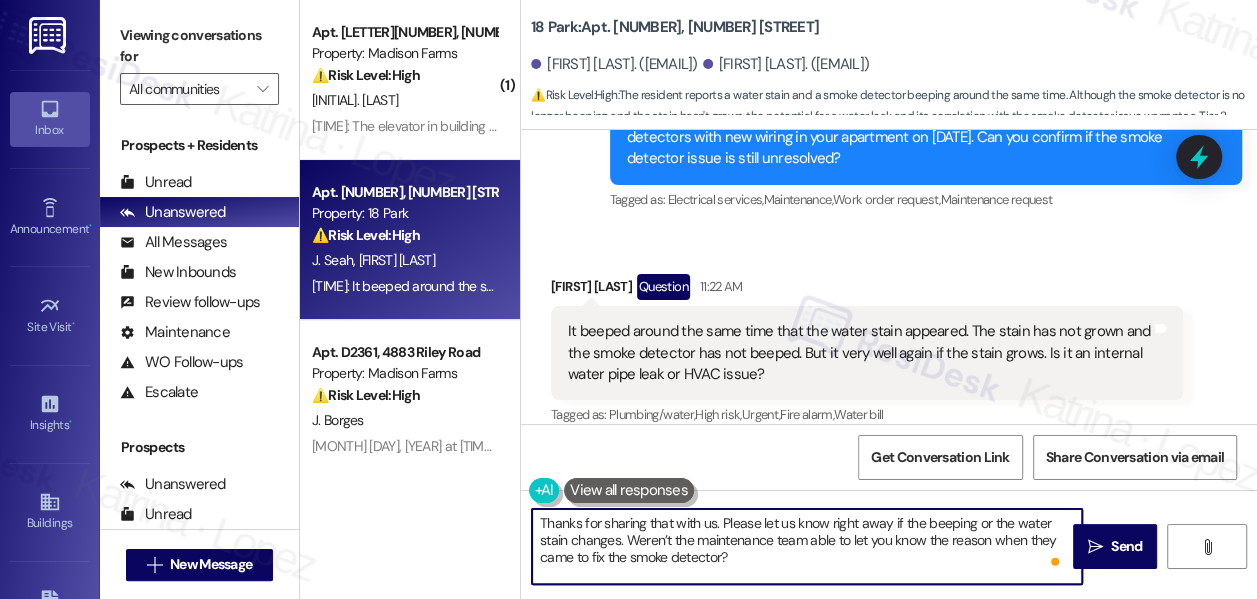 click on "Thanks for sharing that with us. Please let us know right away if the beeping or the water stain changes. Weren’t the maintenance team able to let you know the reason when they came to fix the smoke detector?" at bounding box center (807, 546) 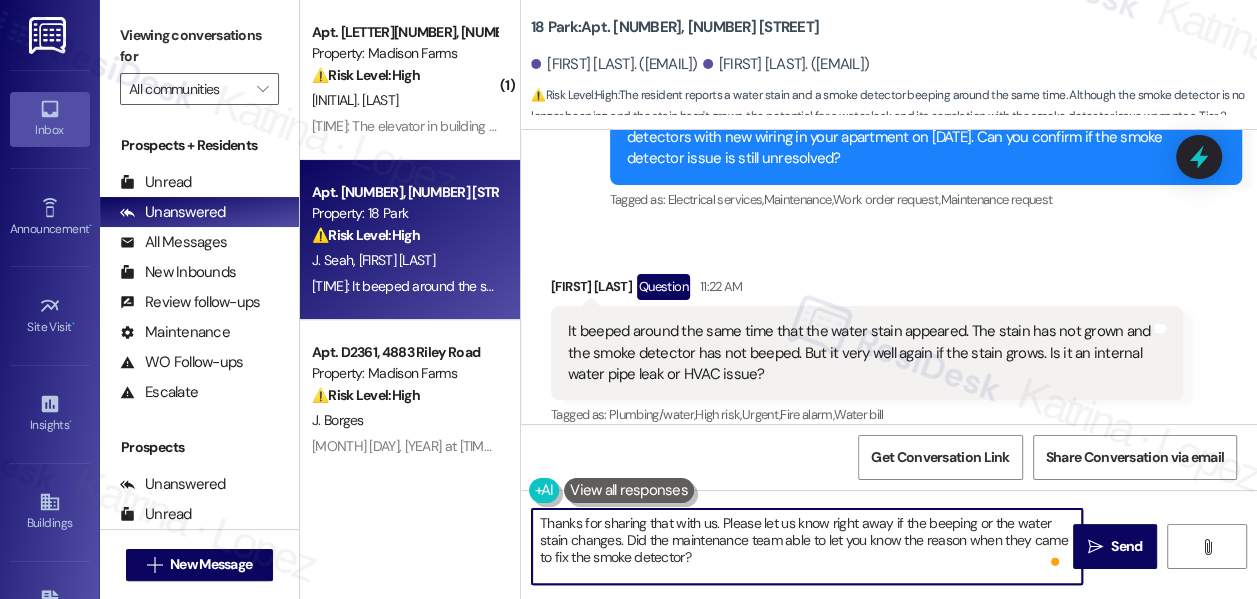 click on "Thanks for sharing that with us. Please let us know right away if the beeping or the water stain changes. Did the maintenance team able to let you know the reason when they came to fix the smoke detector?" at bounding box center (807, 546) 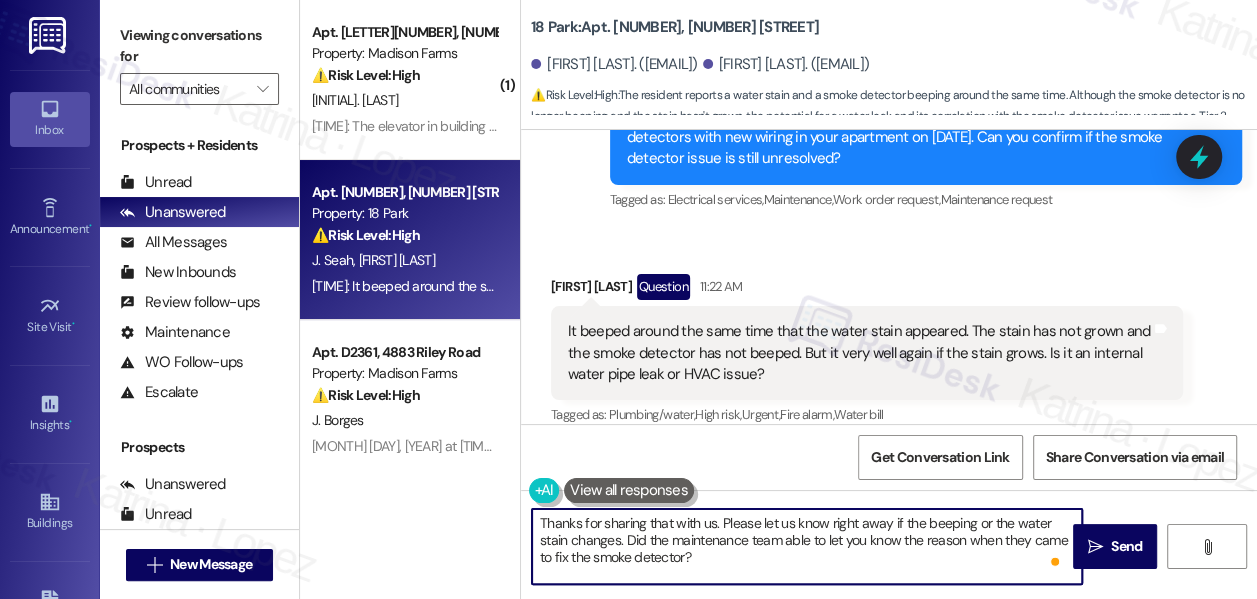 scroll, scrollTop: 3400, scrollLeft: 0, axis: vertical 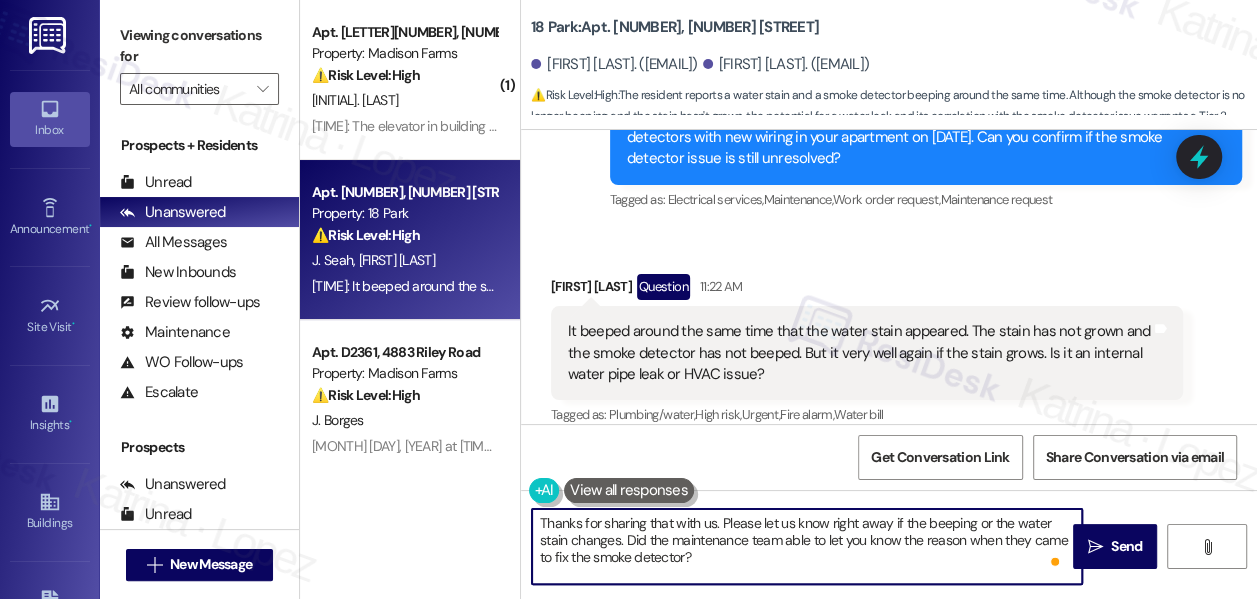 click on "[FIRST] [LAST] Question [TIME]" at bounding box center [867, 290] 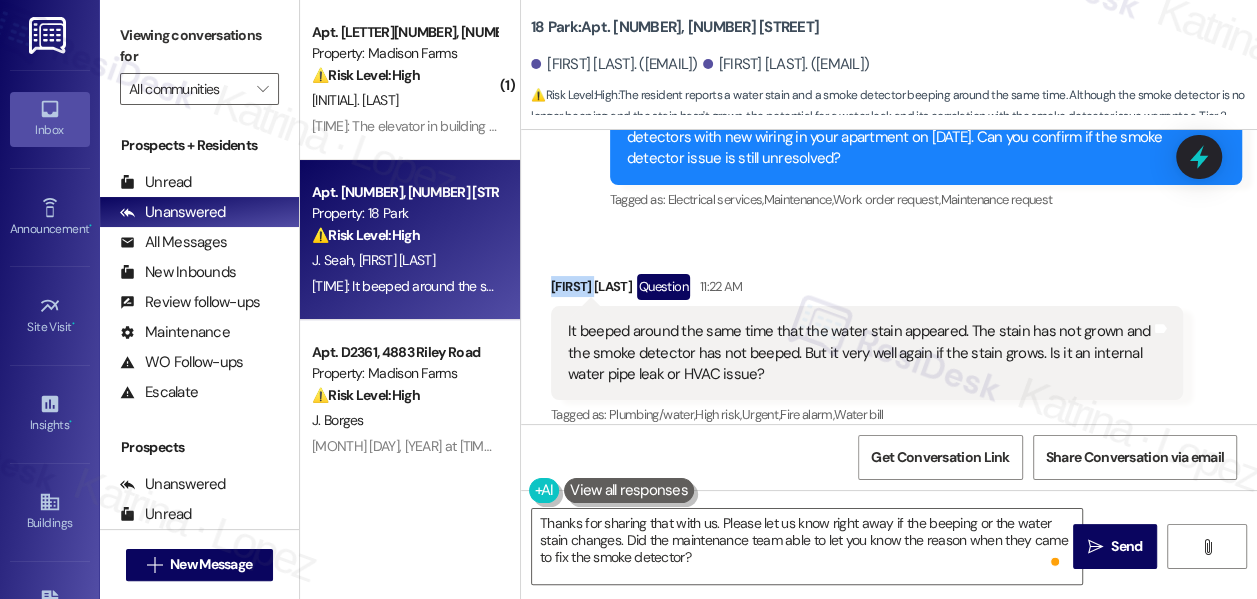 click on "[FIRST] [LAST] Question [TIME]" at bounding box center [867, 290] 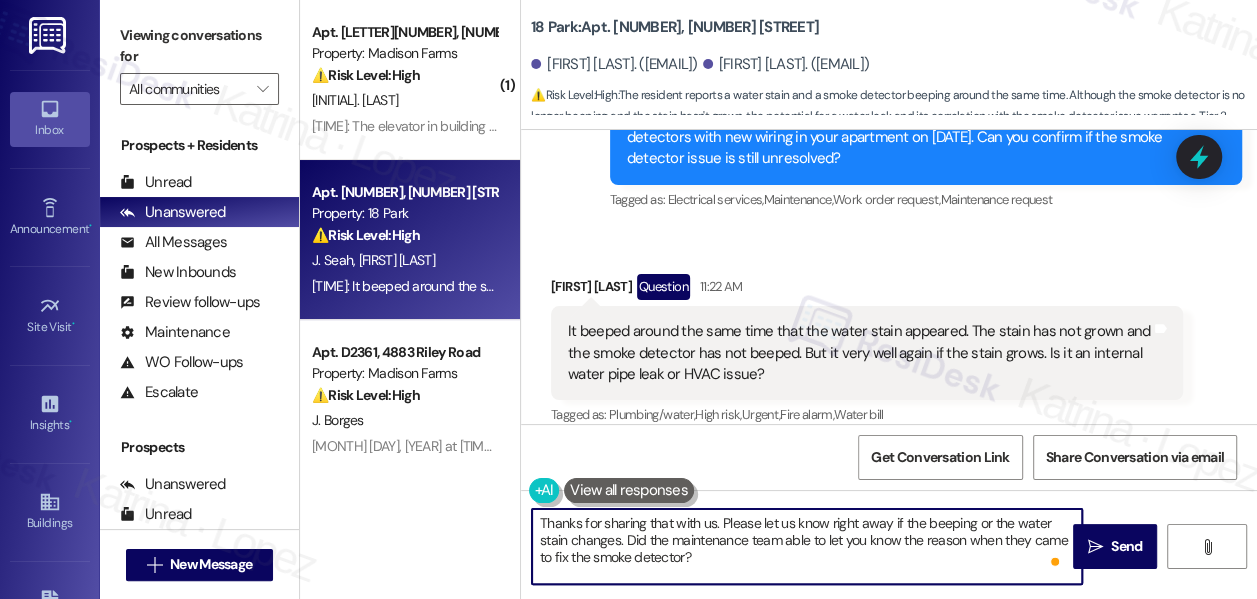 click on "Thanks for sharing that with us. Please let us know right away if the beeping or the water stain changes. Did the maintenance team able to let you know the reason when they came to fix the smoke detector?" at bounding box center (807, 546) 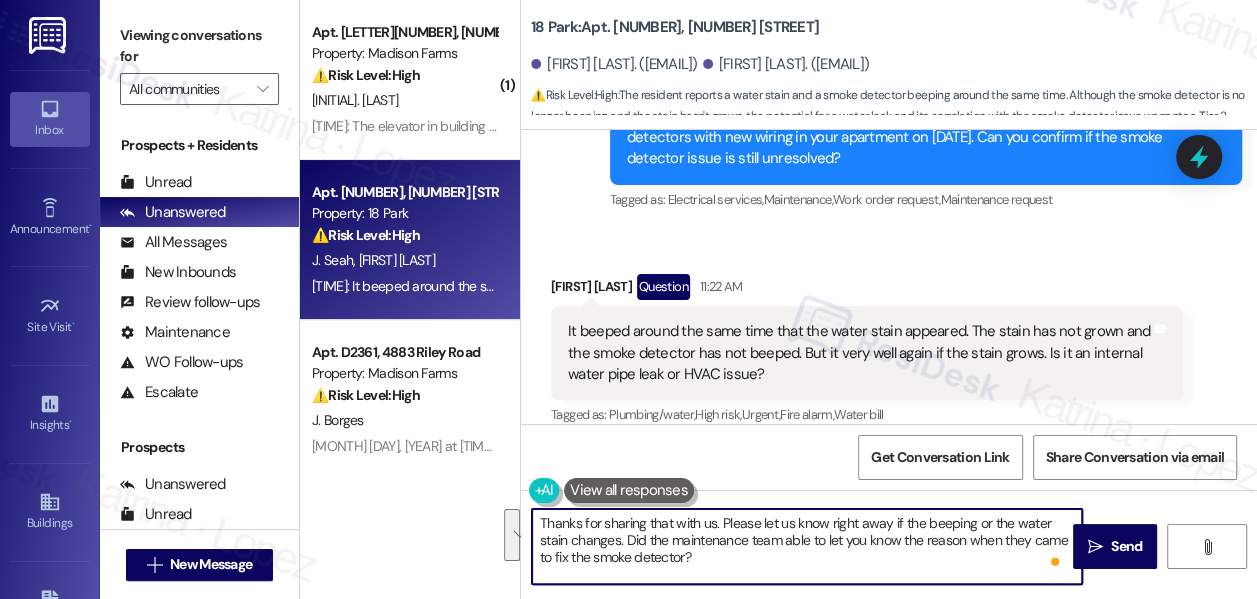 click on "Thanks for sharing that with us. Please let us know right away if the beeping or the water stain changes. Did the maintenance team able to let you know the reason when they came to fix the smoke detector?" at bounding box center (807, 546) 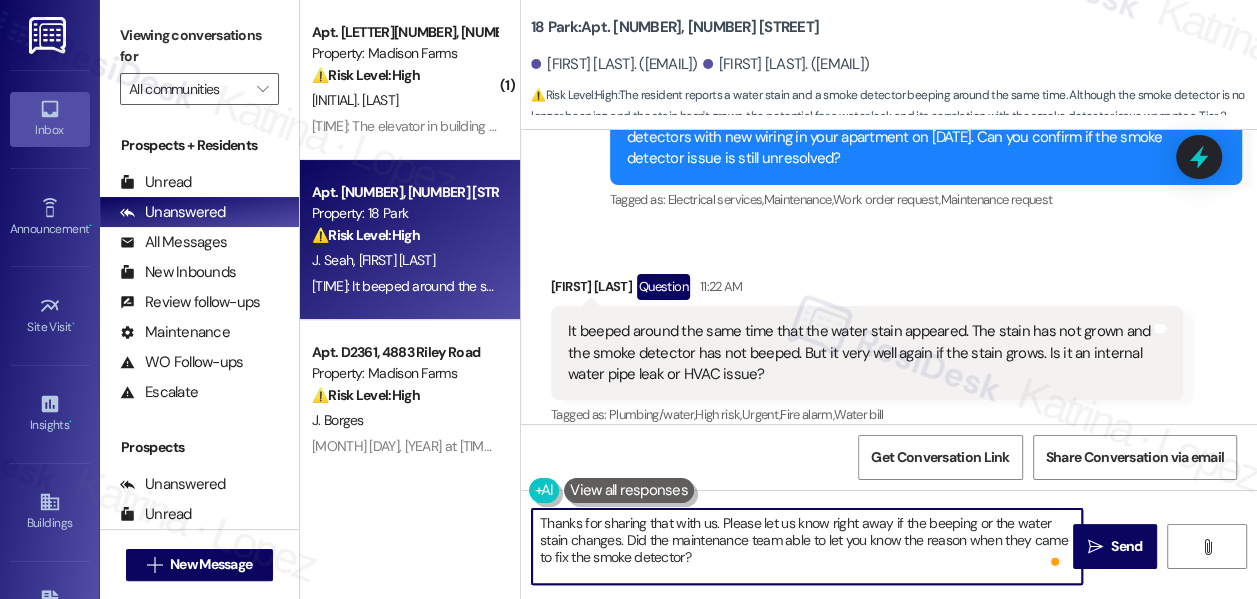 drag, startPoint x: 642, startPoint y: 538, endPoint x: 910, endPoint y: 570, distance: 269.9037 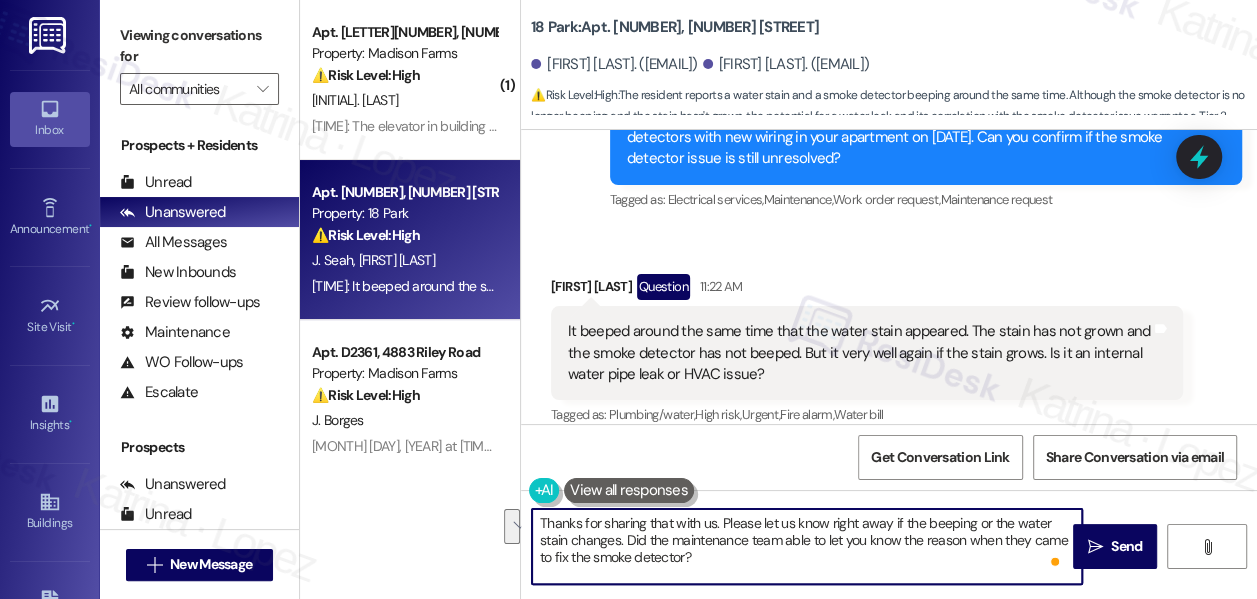 click on "Thanks for sharing that with us. Please let us know right away if the beeping or the water stain changes. Did the maintenance team able to let you know the reason when they came to fix the smoke detector?" at bounding box center [807, 546] 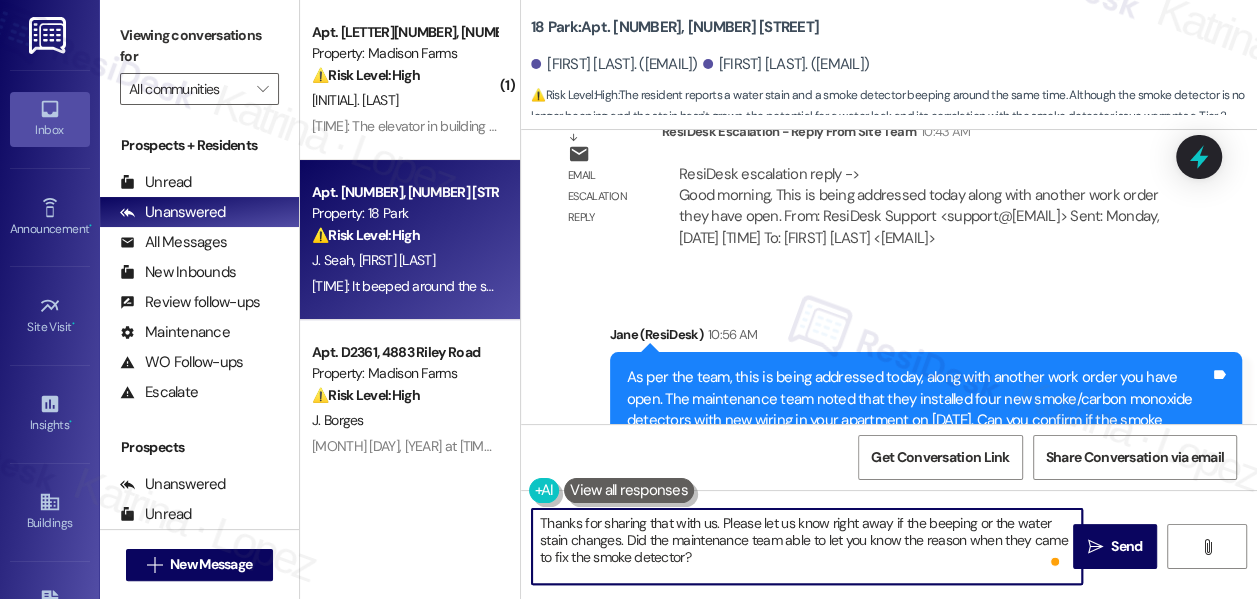 scroll, scrollTop: 3309, scrollLeft: 0, axis: vertical 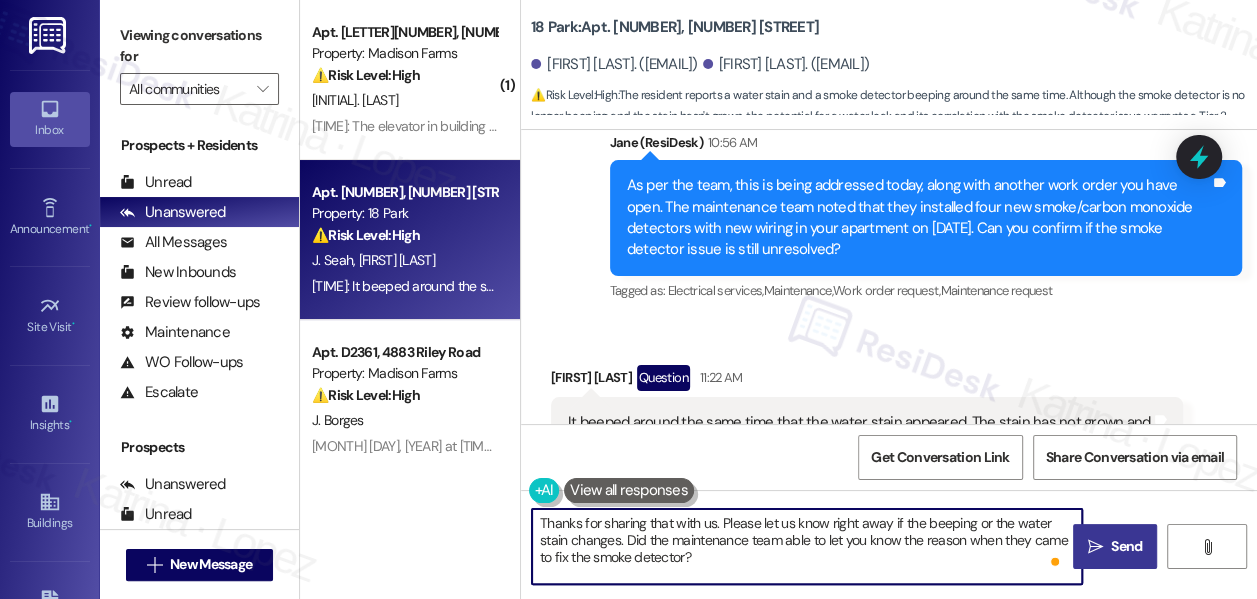 click on "" at bounding box center (1095, 547) 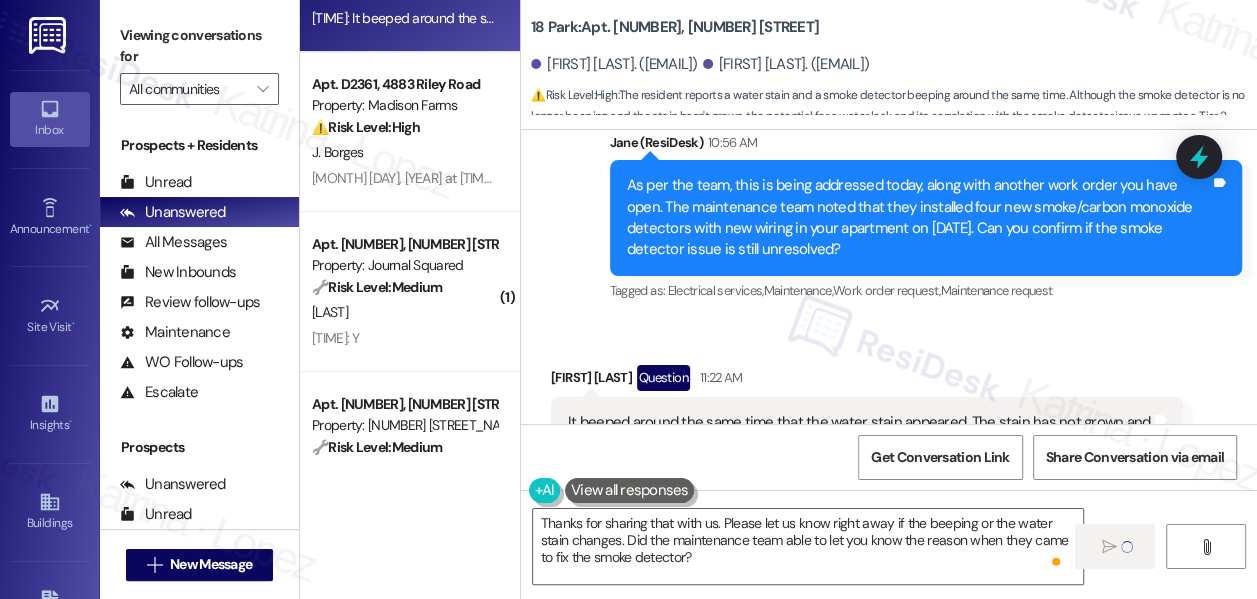 scroll, scrollTop: 181, scrollLeft: 0, axis: vertical 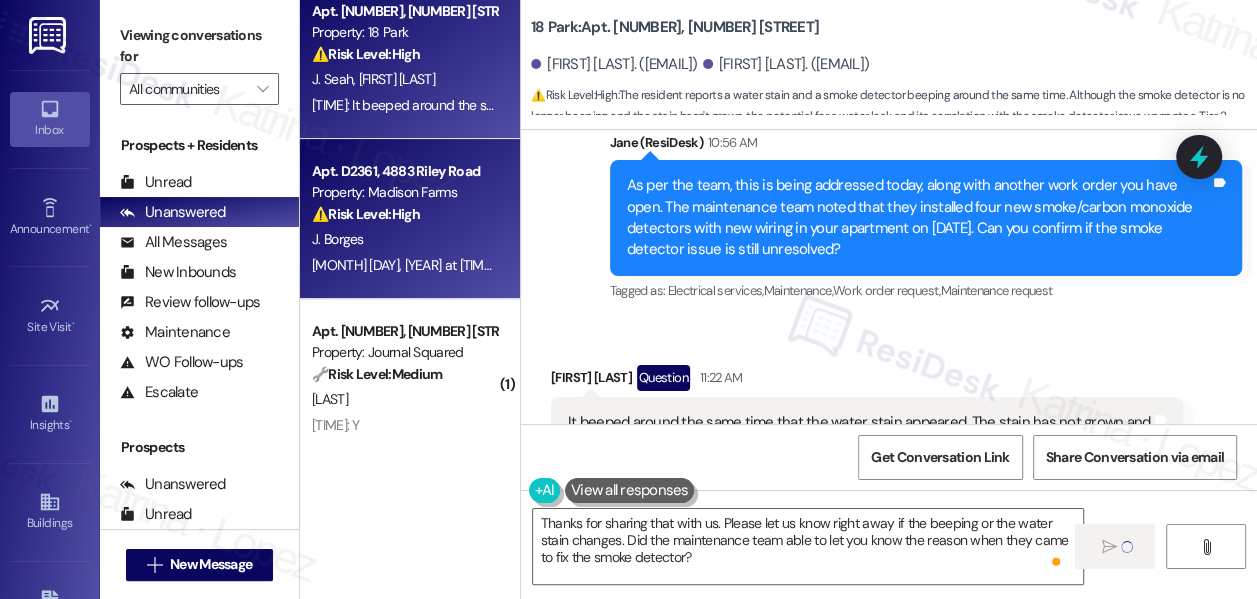 click on "⚠️  Risk Level:  High The resident is inquiring about a missing rent payment sent via mail. This involves a financial concern and potential late fee implications, requiring investigation and resolution." at bounding box center (404, 214) 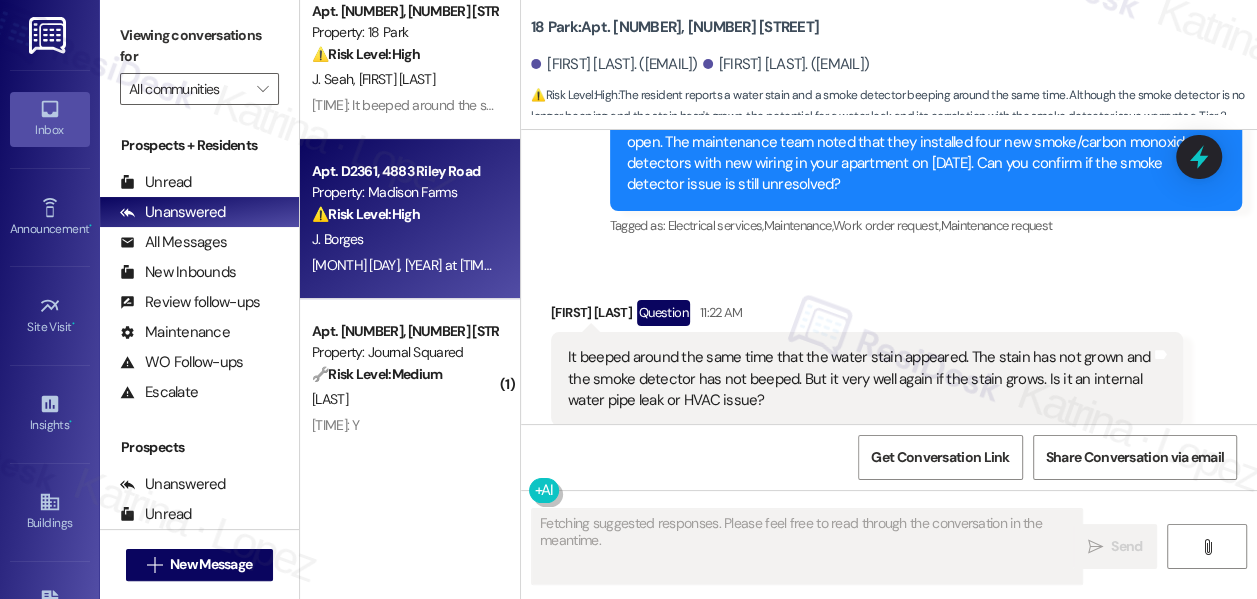scroll, scrollTop: 3400, scrollLeft: 0, axis: vertical 